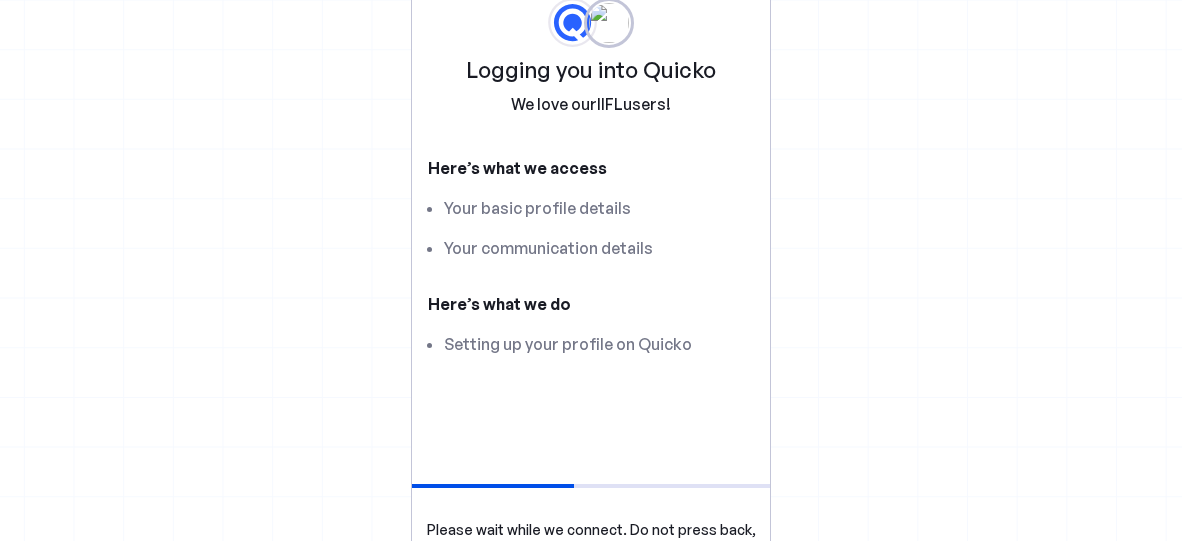 scroll, scrollTop: 0, scrollLeft: 0, axis: both 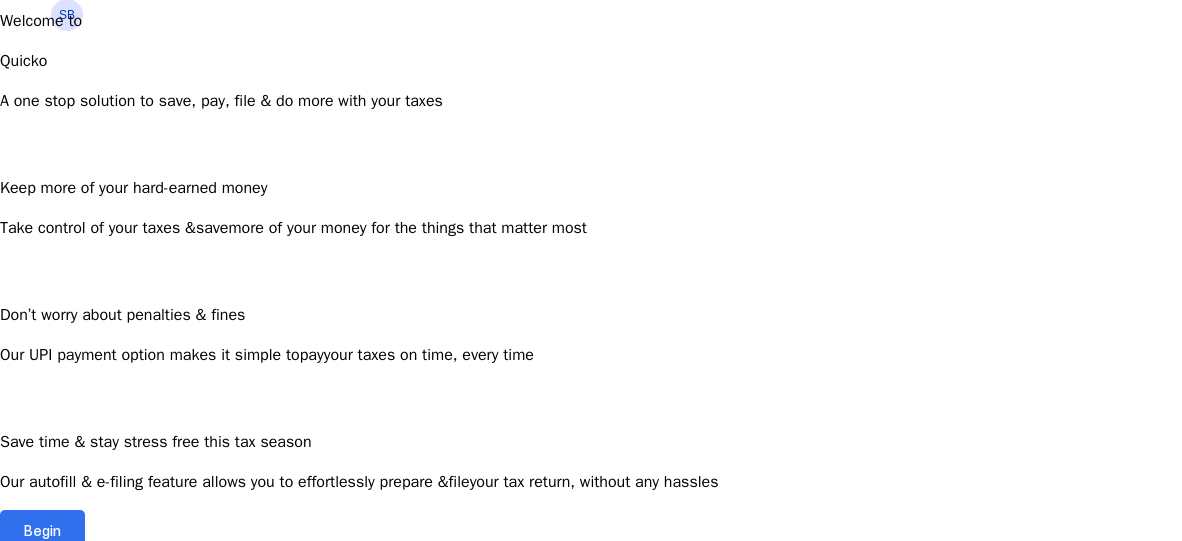 click on "Begin" at bounding box center [42, 530] 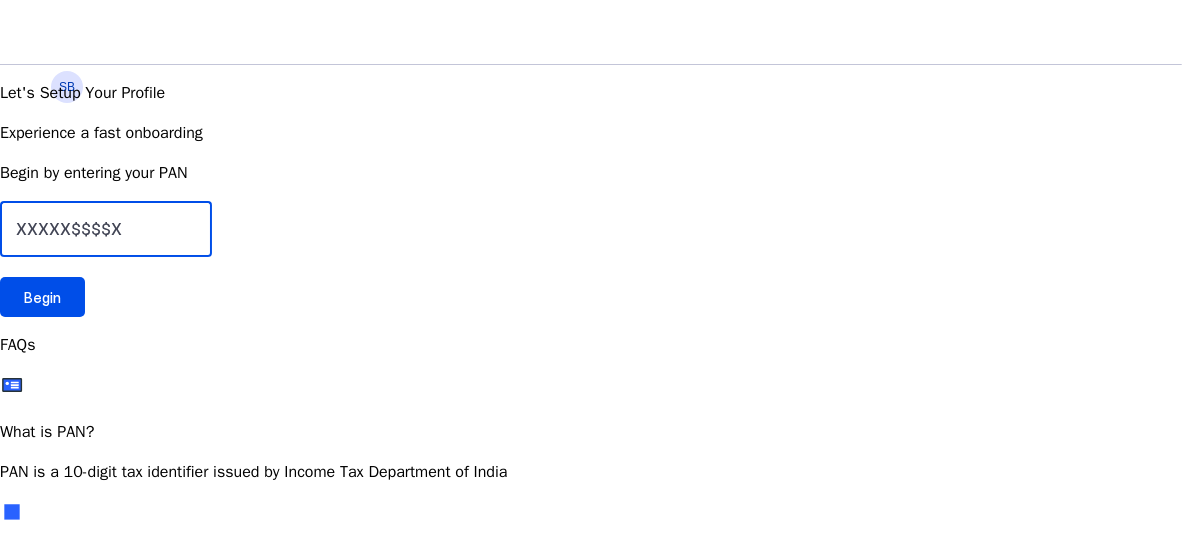click at bounding box center [106, 229] 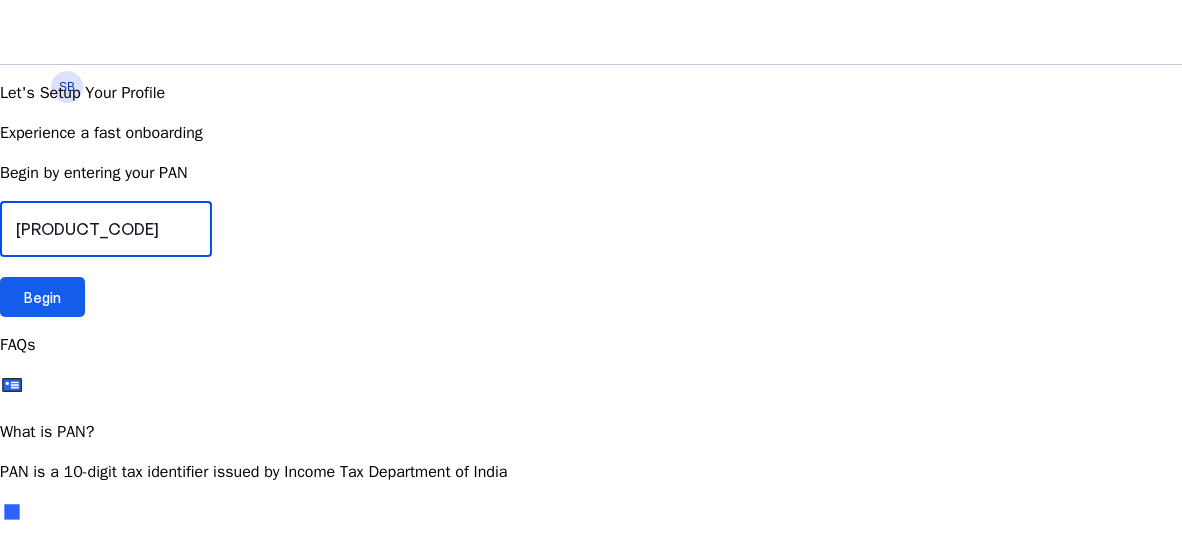 type on "[PRODUCT_CODE]" 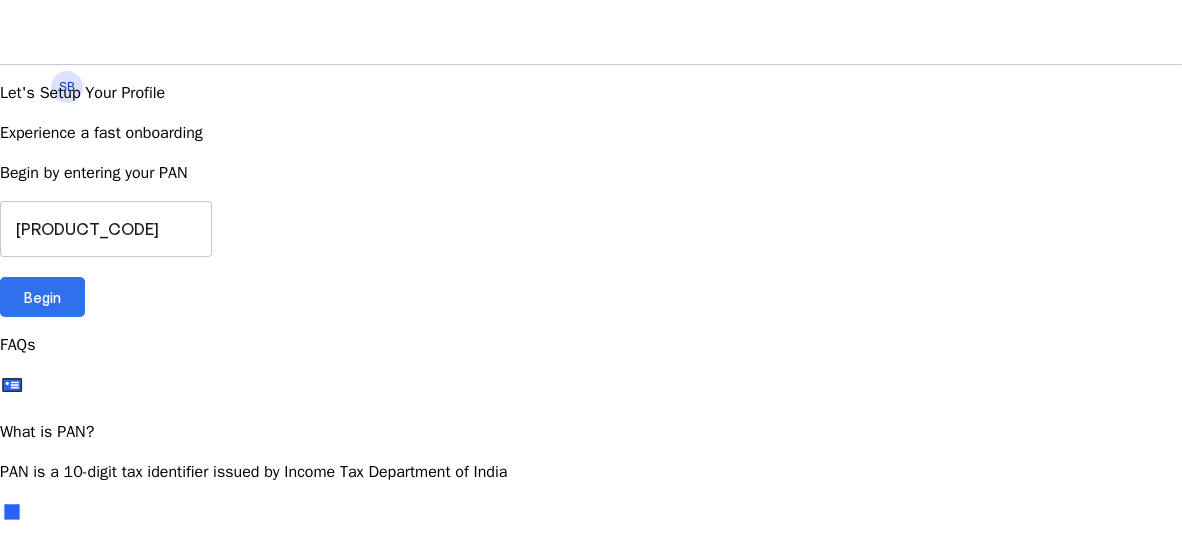 click on "Begin" at bounding box center [42, 297] 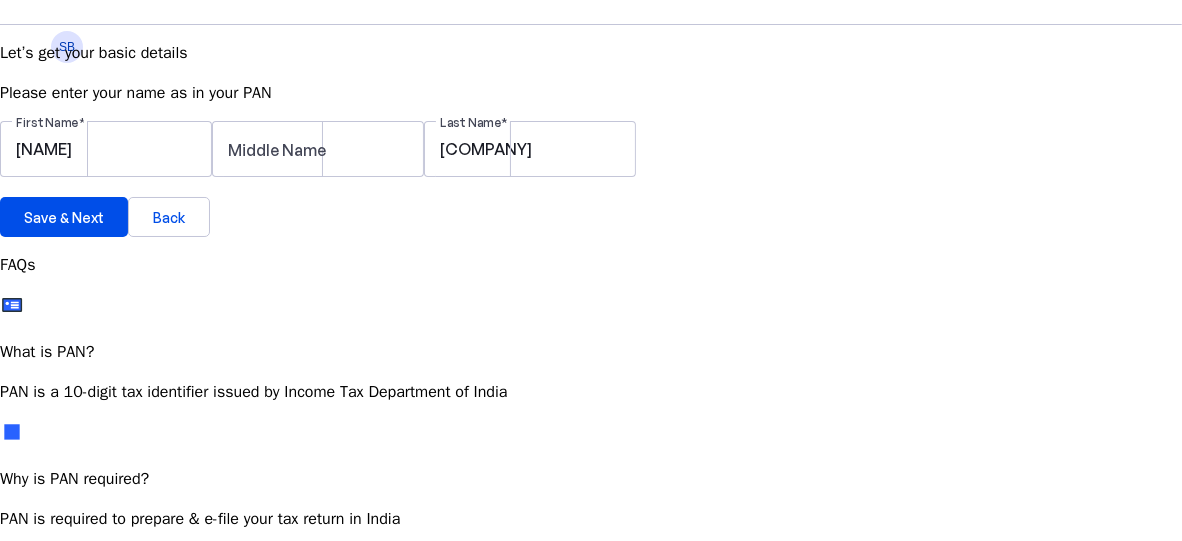scroll, scrollTop: 55, scrollLeft: 0, axis: vertical 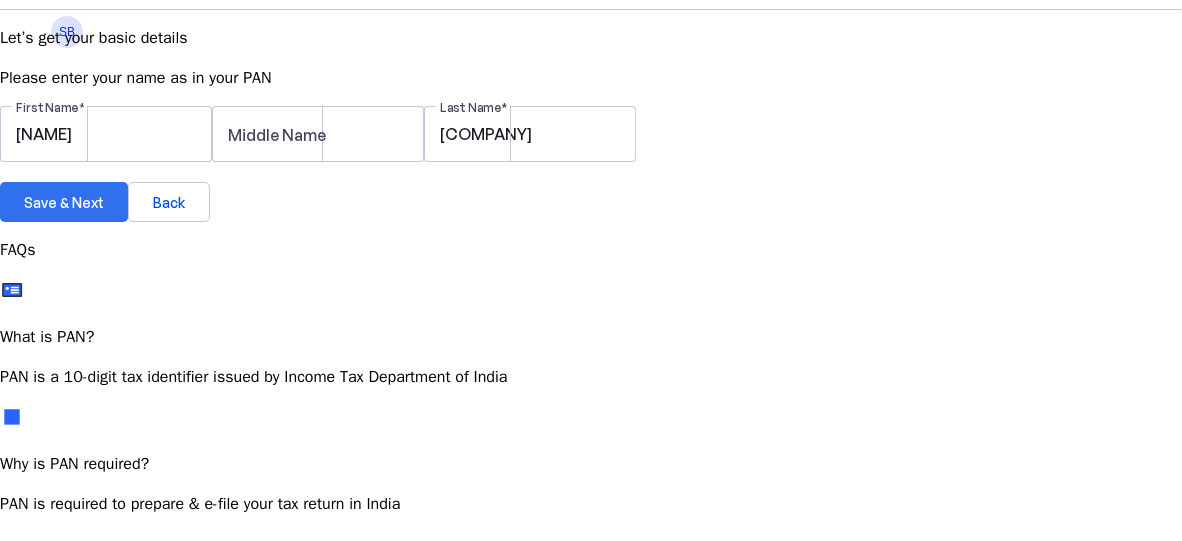 click on "Save & Next" at bounding box center [64, 202] 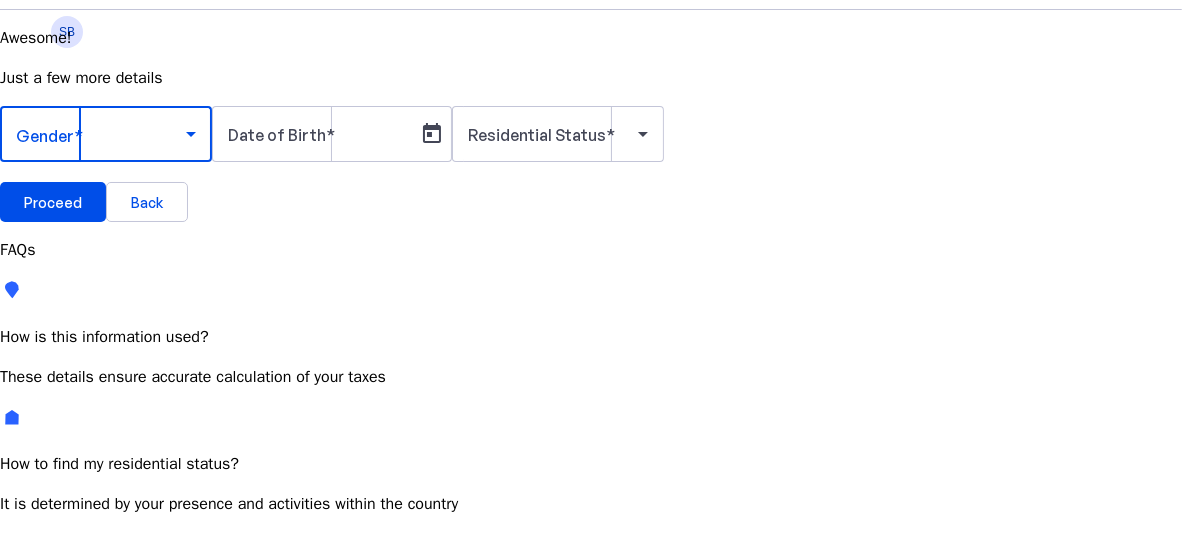 click at bounding box center [101, 134] 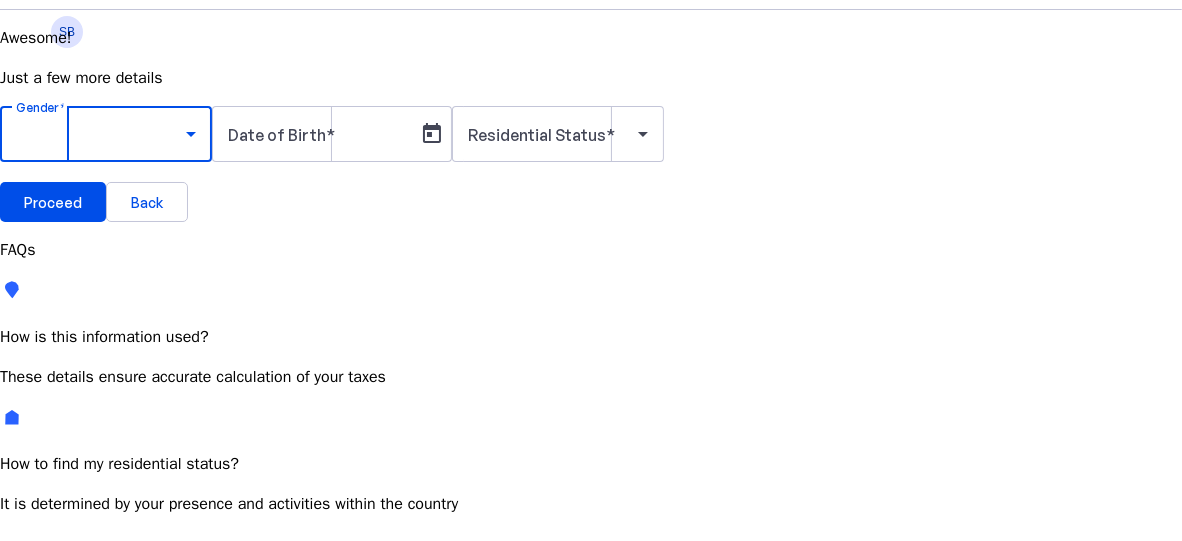 click on "Male" at bounding box center (154, 691) 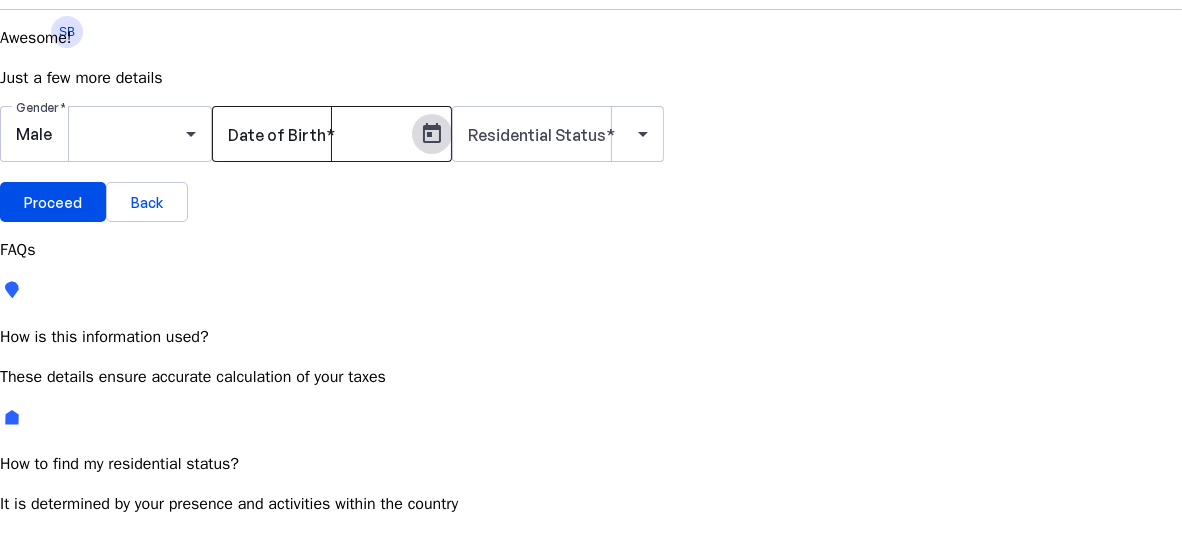 click at bounding box center (432, 134) 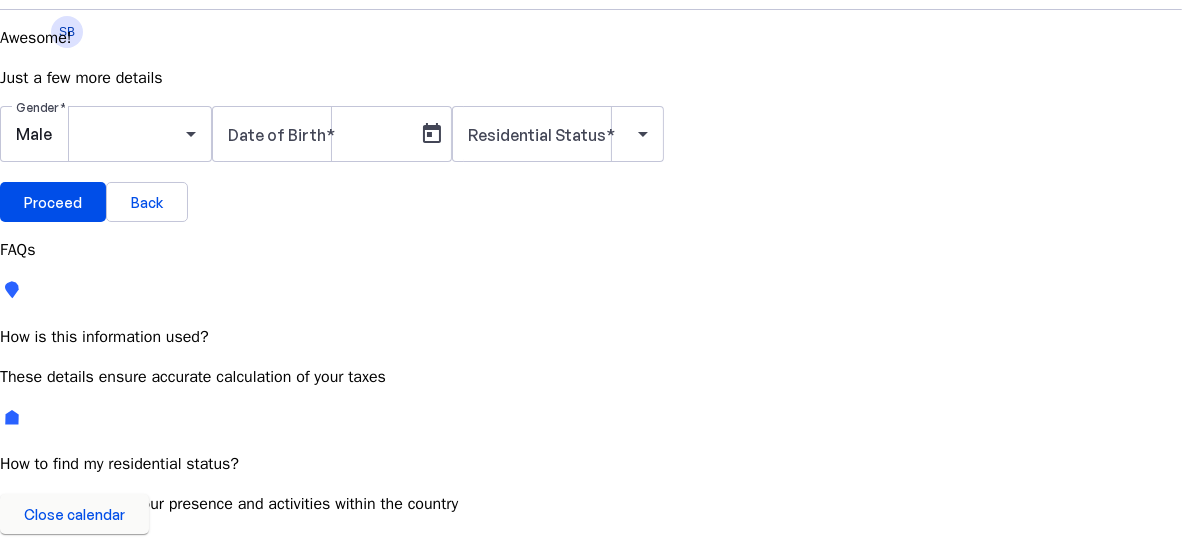 click on "JUL 2025" at bounding box center (124, 701) 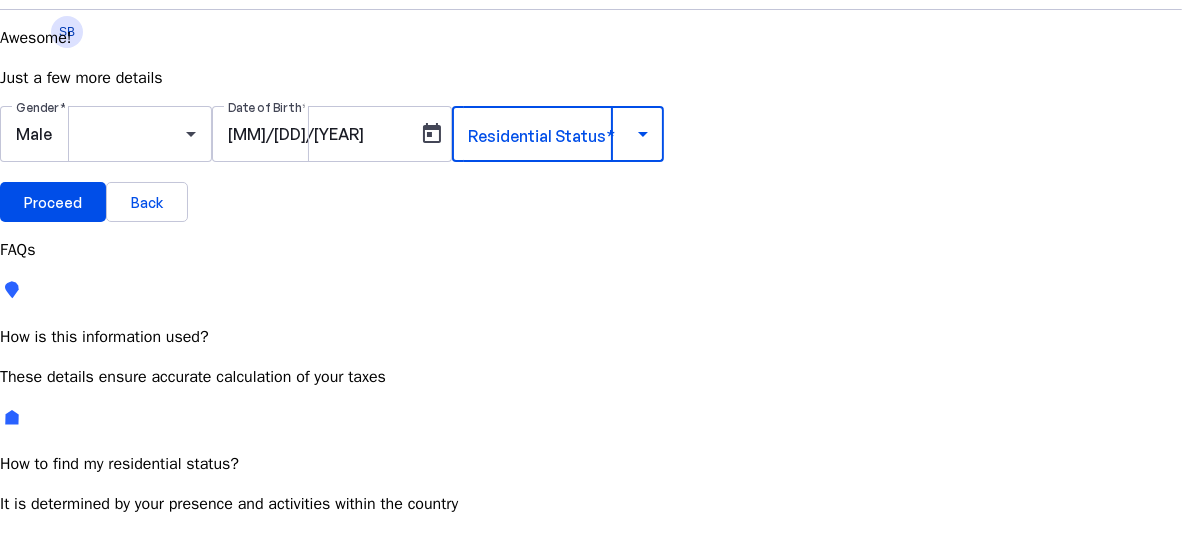 click at bounding box center (643, 134) 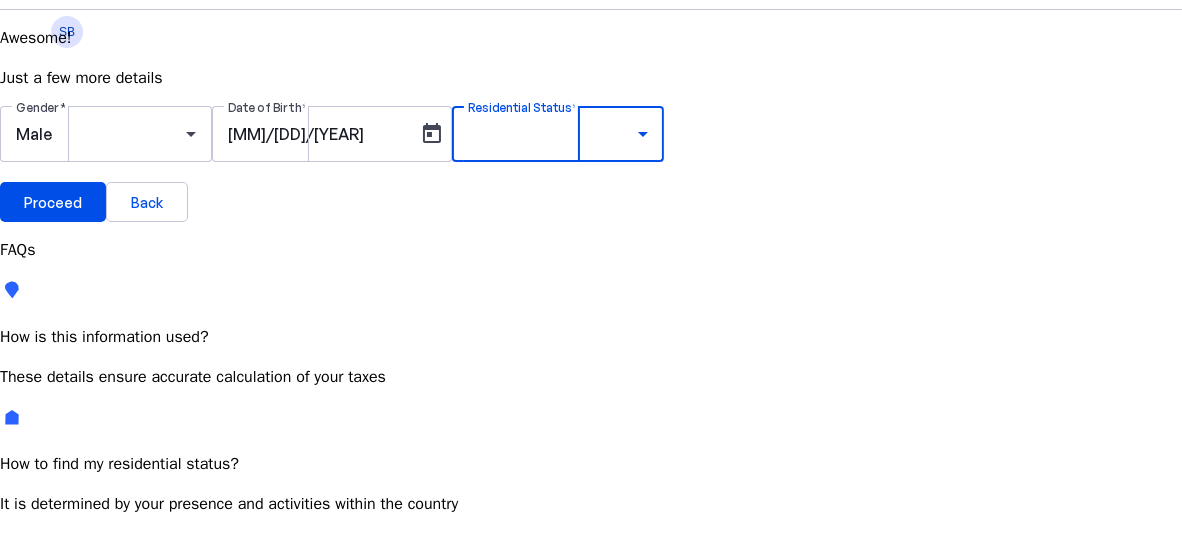 click on "Resident Most Common" at bounding box center [154, 711] 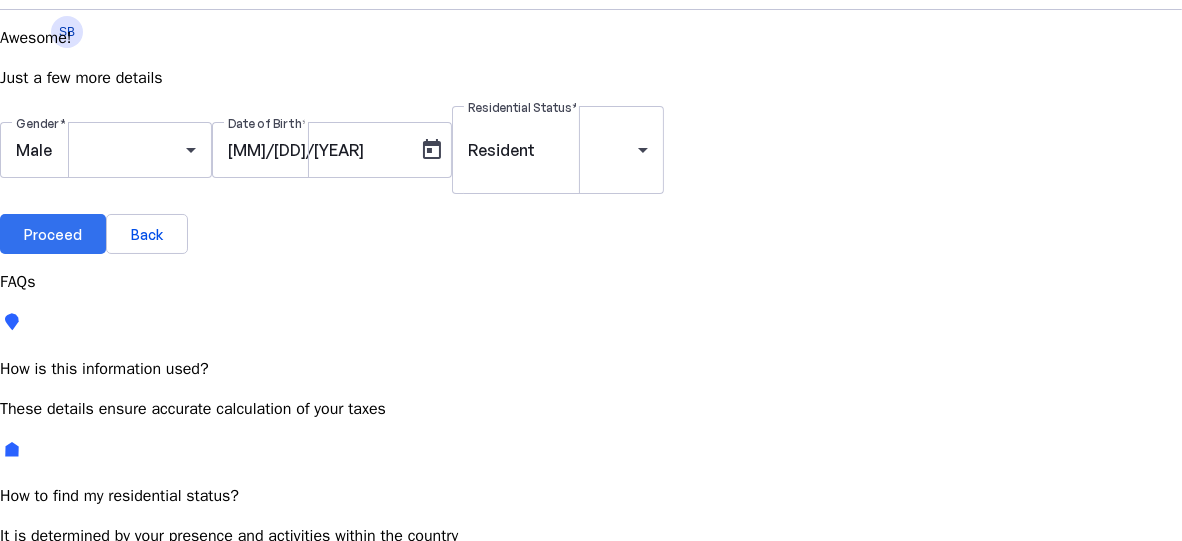 click on "Proceed" at bounding box center (53, 234) 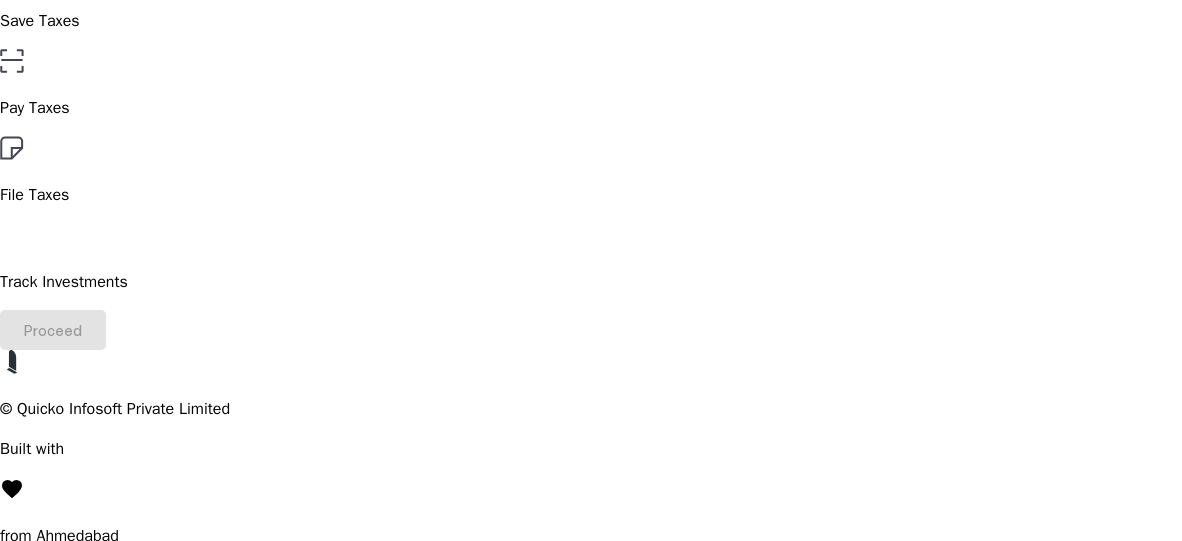scroll, scrollTop: 200, scrollLeft: 0, axis: vertical 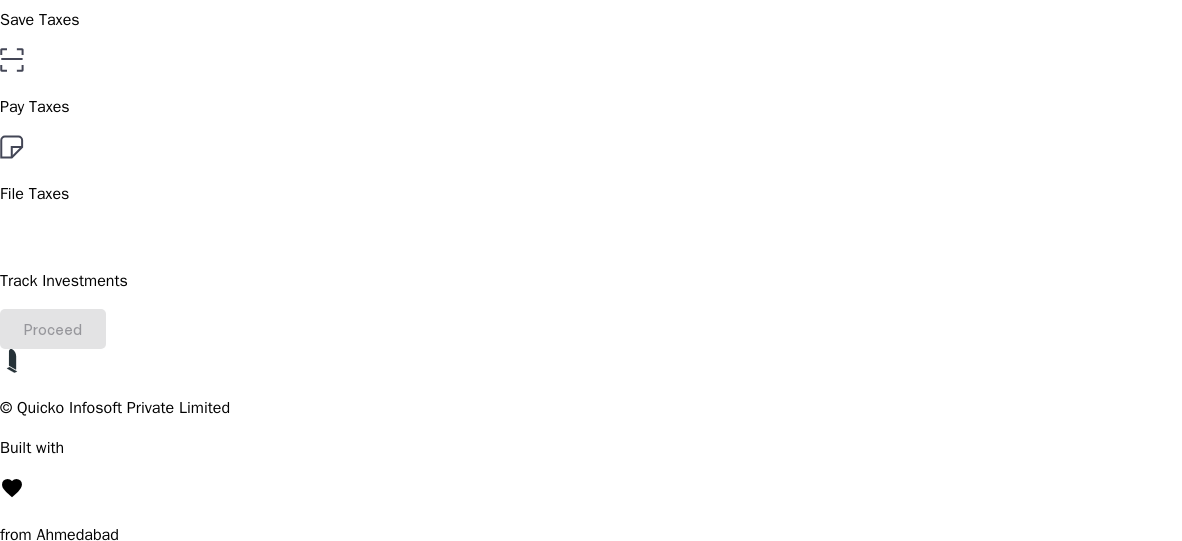 click on "File Taxes" at bounding box center (591, 20) 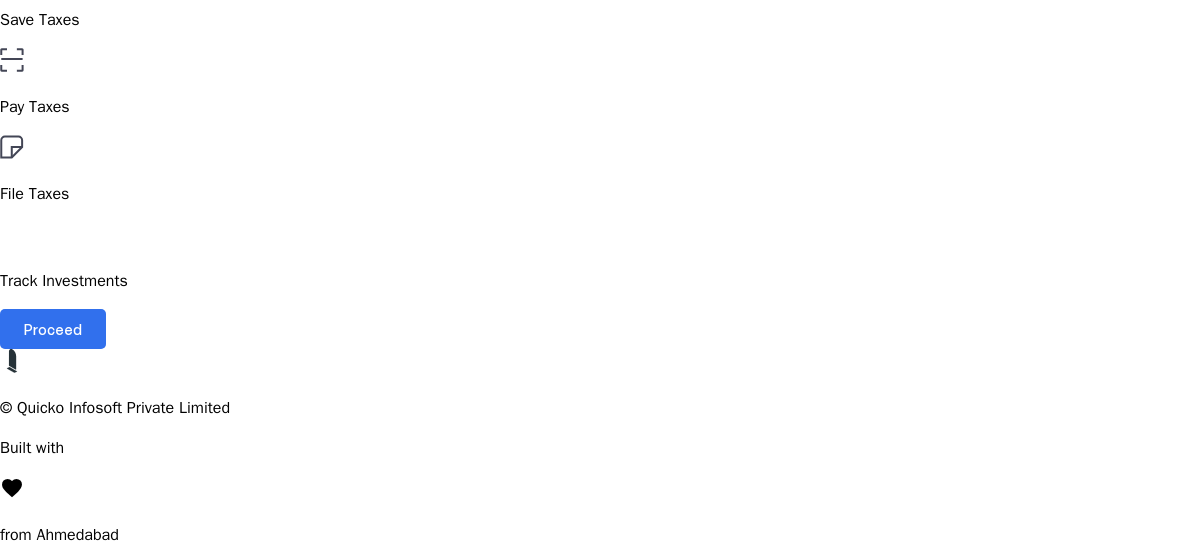 click on "Proceed" at bounding box center [53, 329] 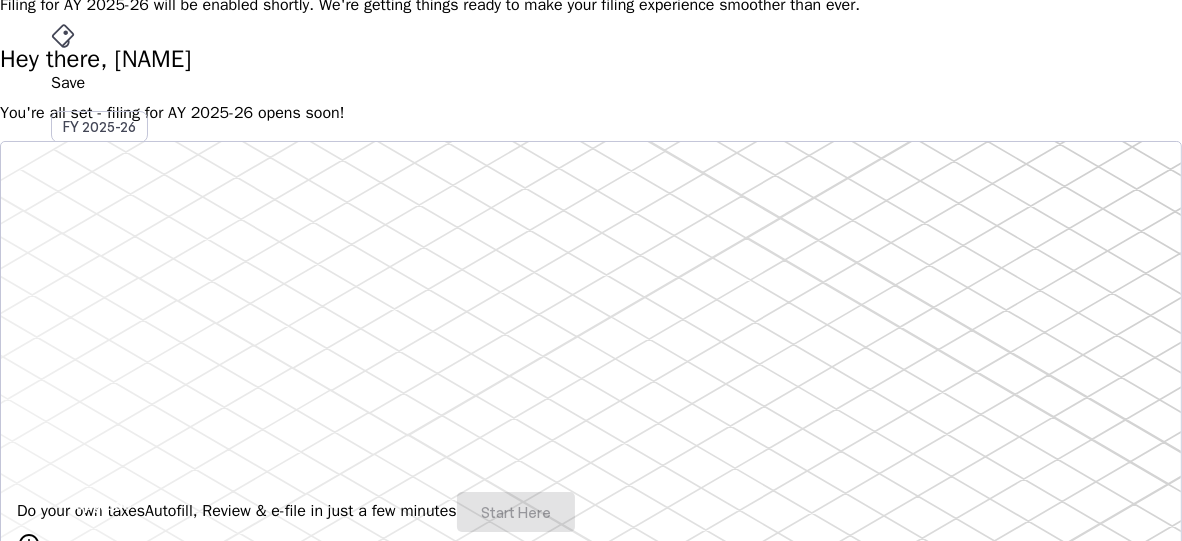 scroll, scrollTop: 80, scrollLeft: 0, axis: vertical 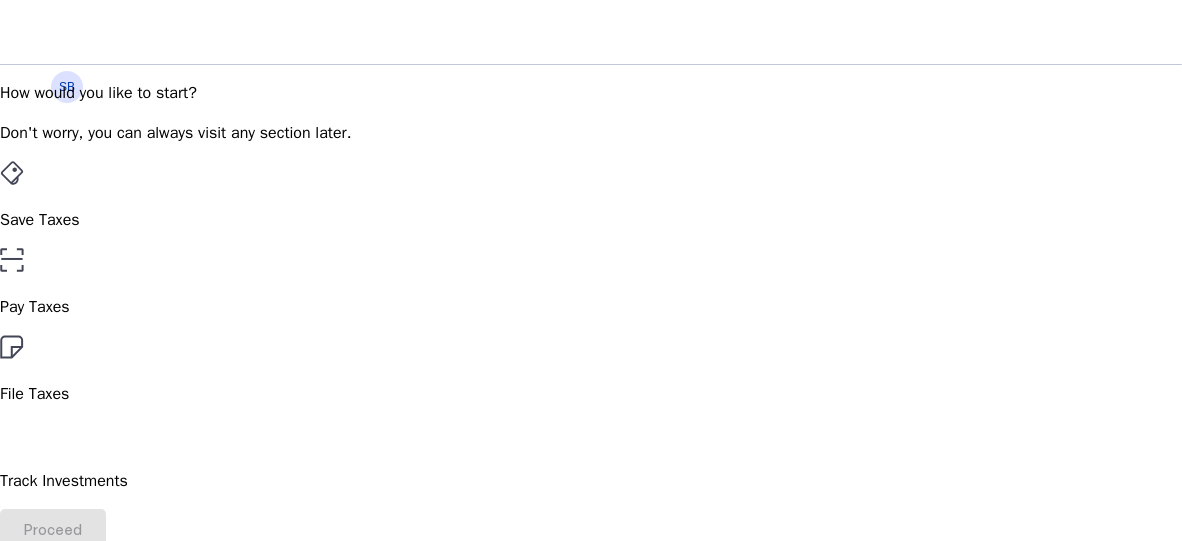 click on "Track Investments" at bounding box center [591, 220] 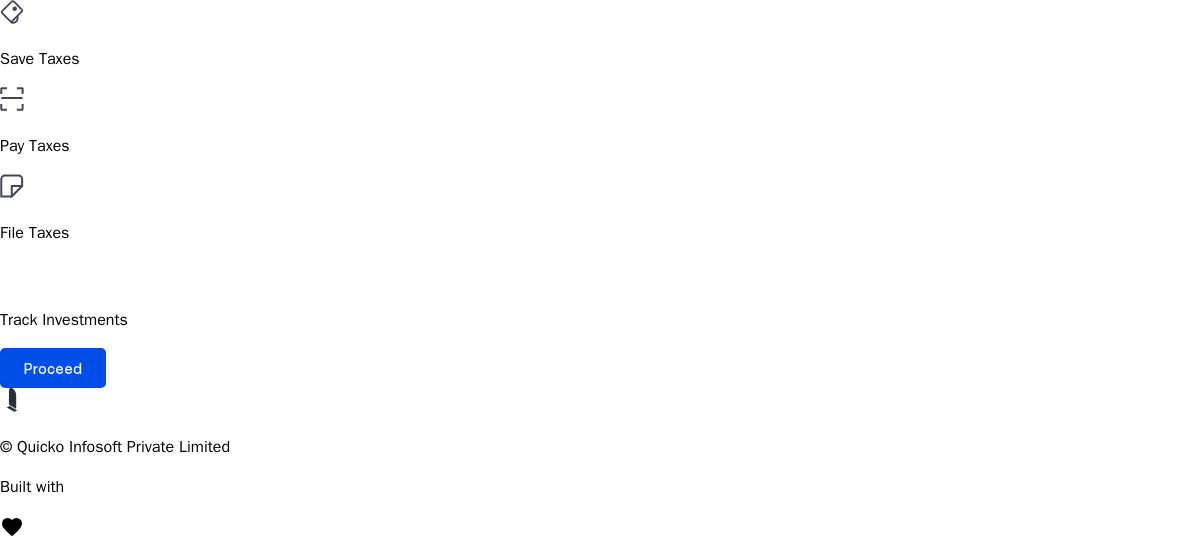 scroll, scrollTop: 200, scrollLeft: 0, axis: vertical 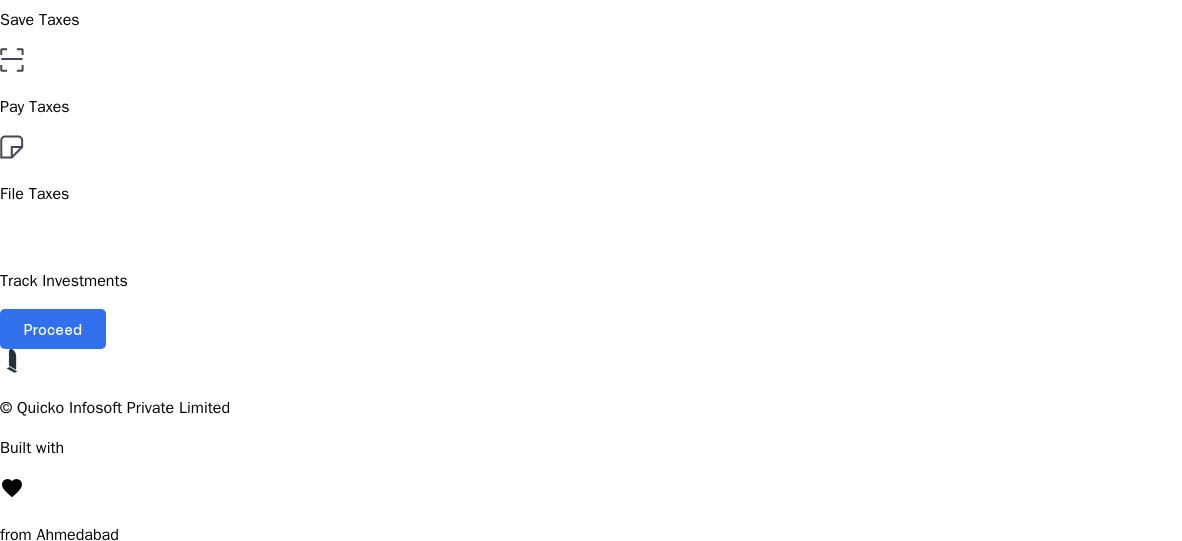 click at bounding box center [53, 329] 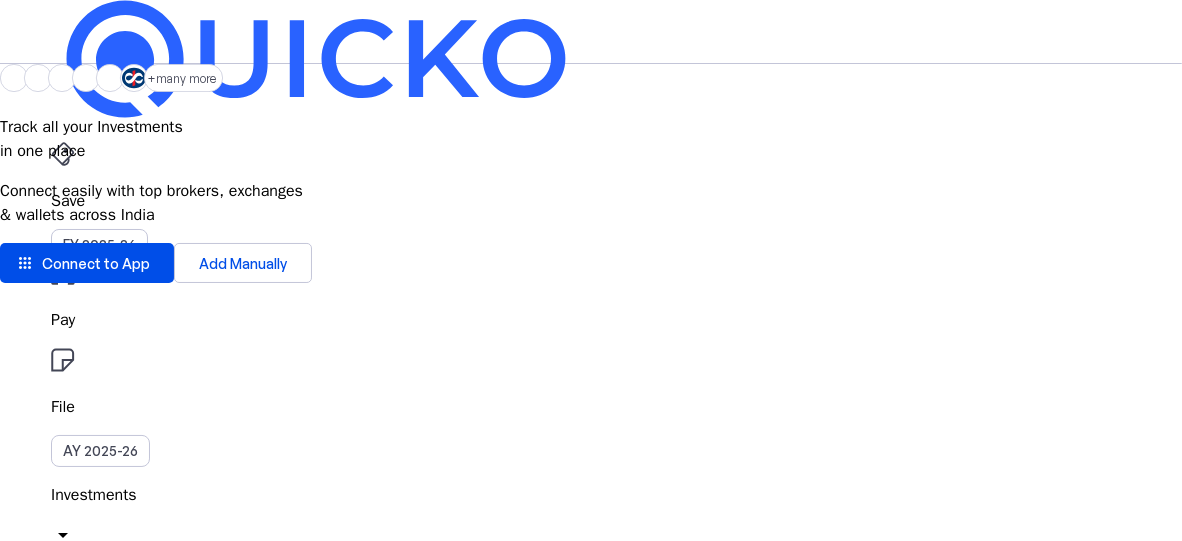 scroll, scrollTop: 0, scrollLeft: 0, axis: both 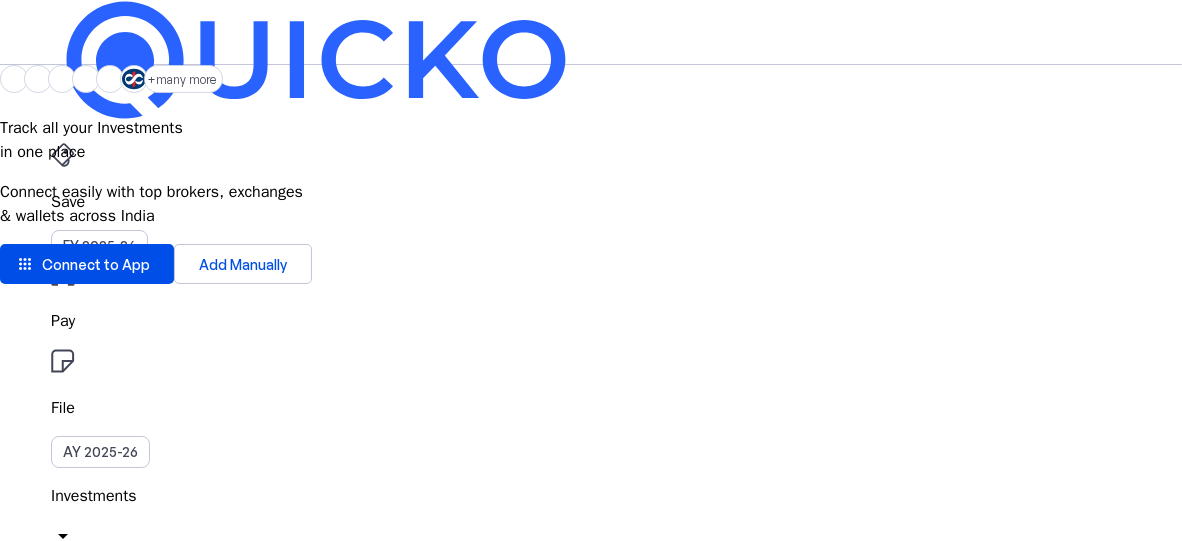 click on "arrow_drop_down" at bounding box center (63, 536) 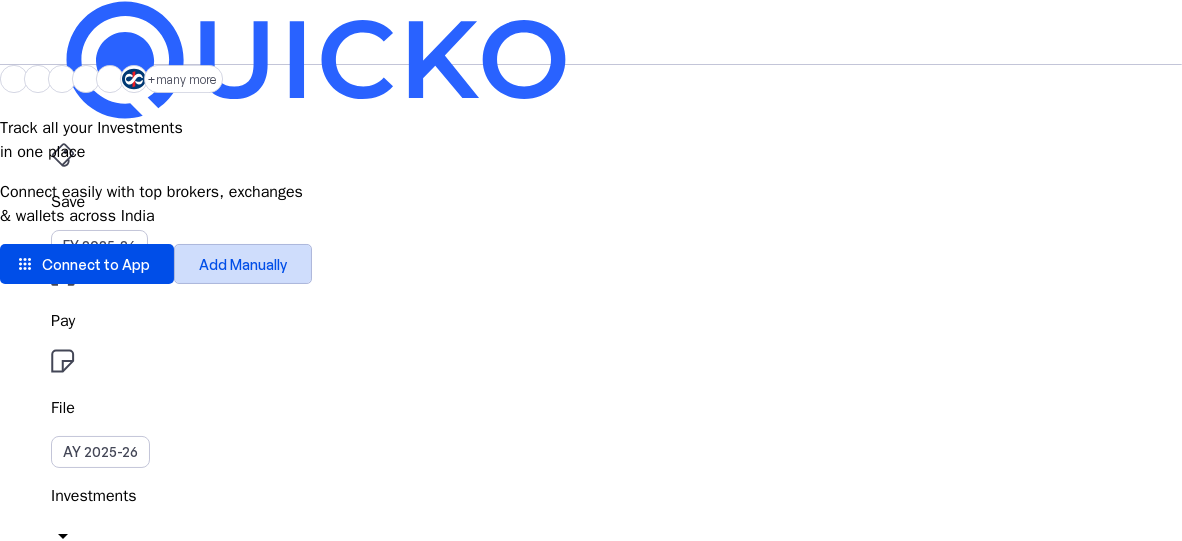 click on "Add Manually" at bounding box center (243, 264) 